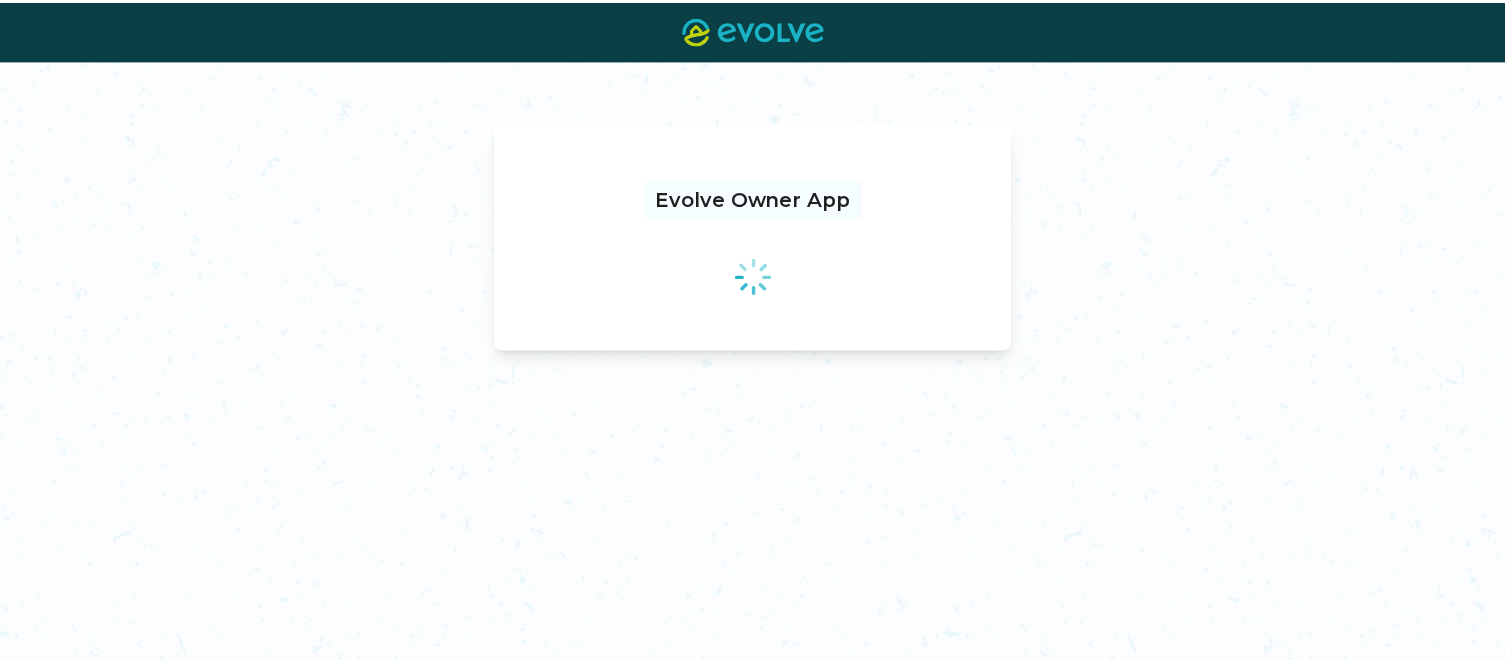 scroll, scrollTop: 0, scrollLeft: 0, axis: both 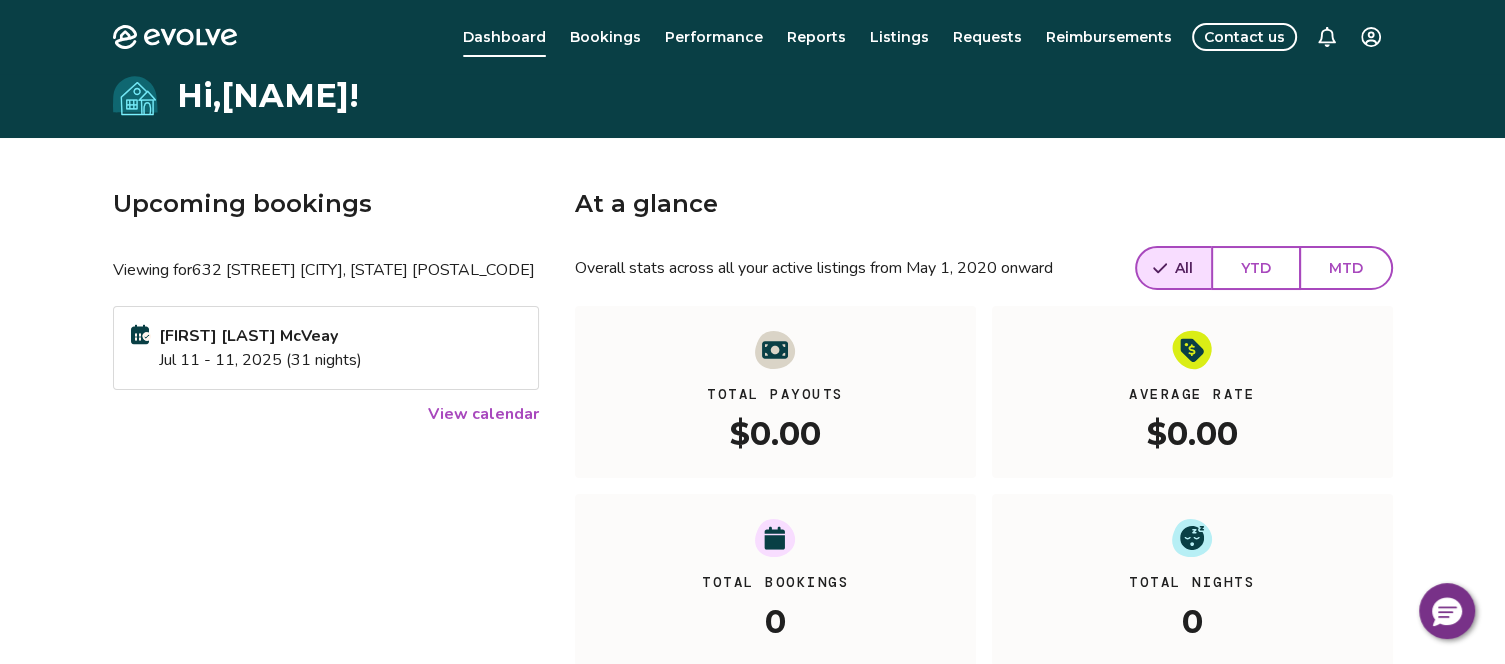 click on "View calendar" at bounding box center (483, 414) 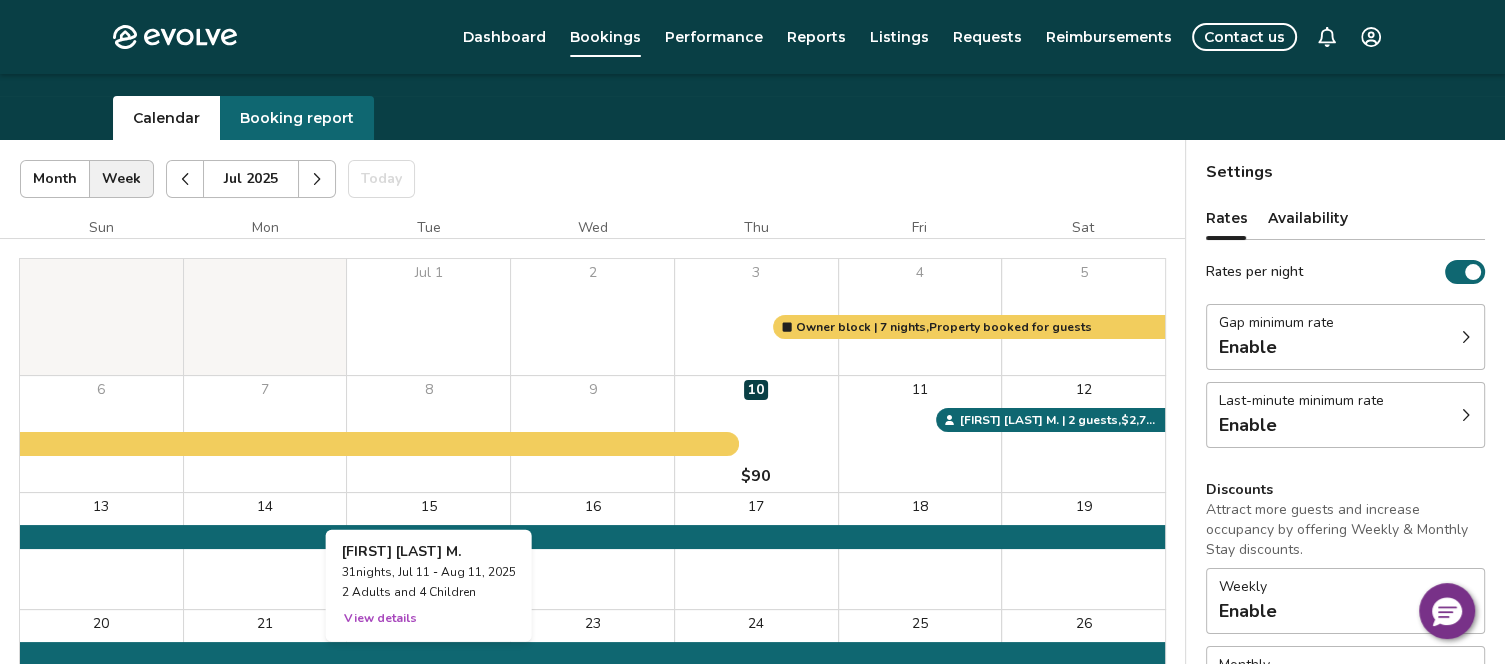 scroll, scrollTop: 0, scrollLeft: 0, axis: both 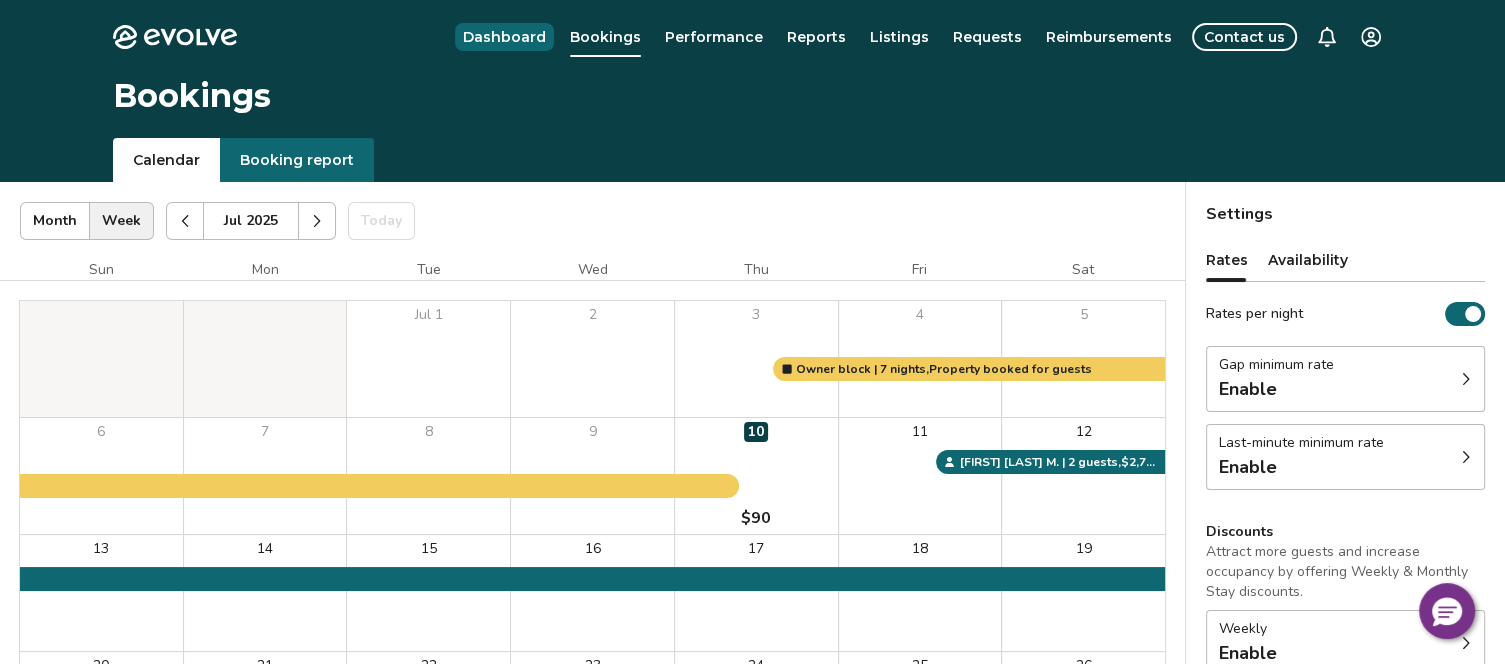 click on "Dashboard" at bounding box center [504, 37] 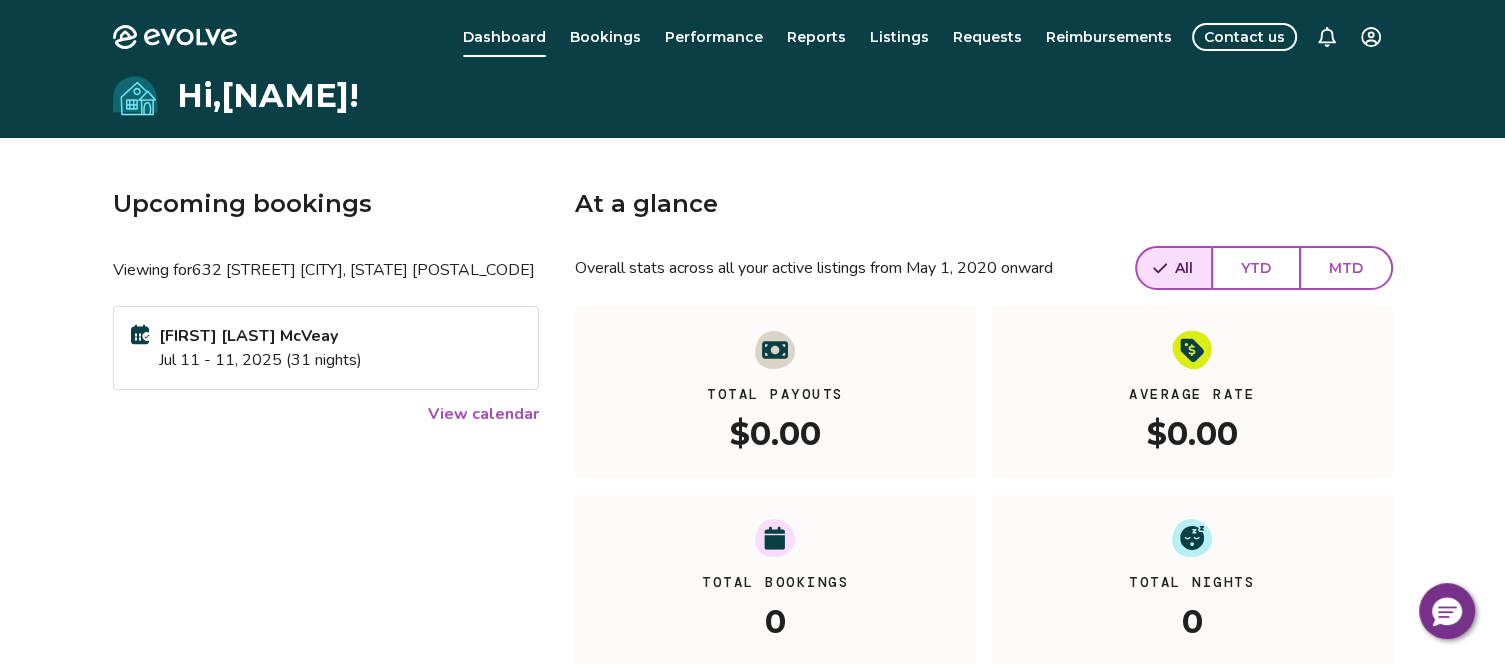 click on "⁨[FIRST] [LAST]⁩ McVeay" at bounding box center [260, 336] 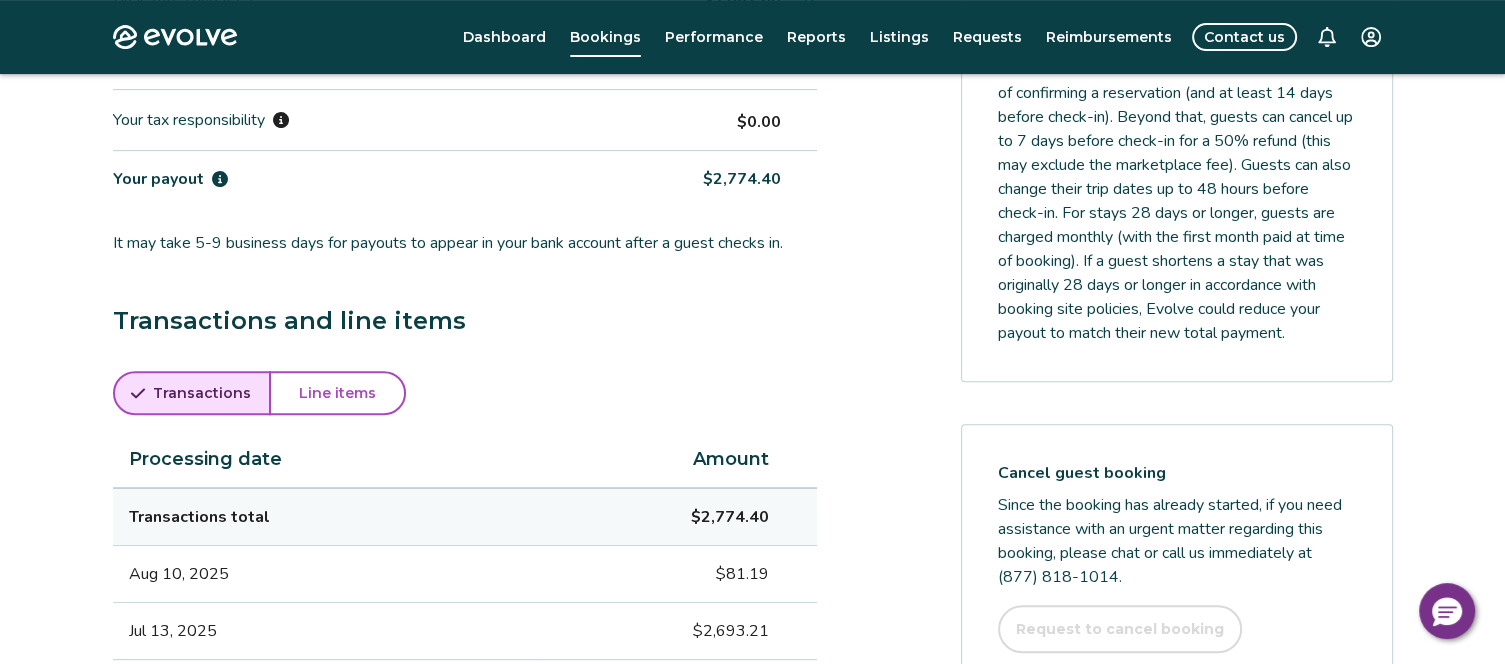 scroll, scrollTop: 762, scrollLeft: 0, axis: vertical 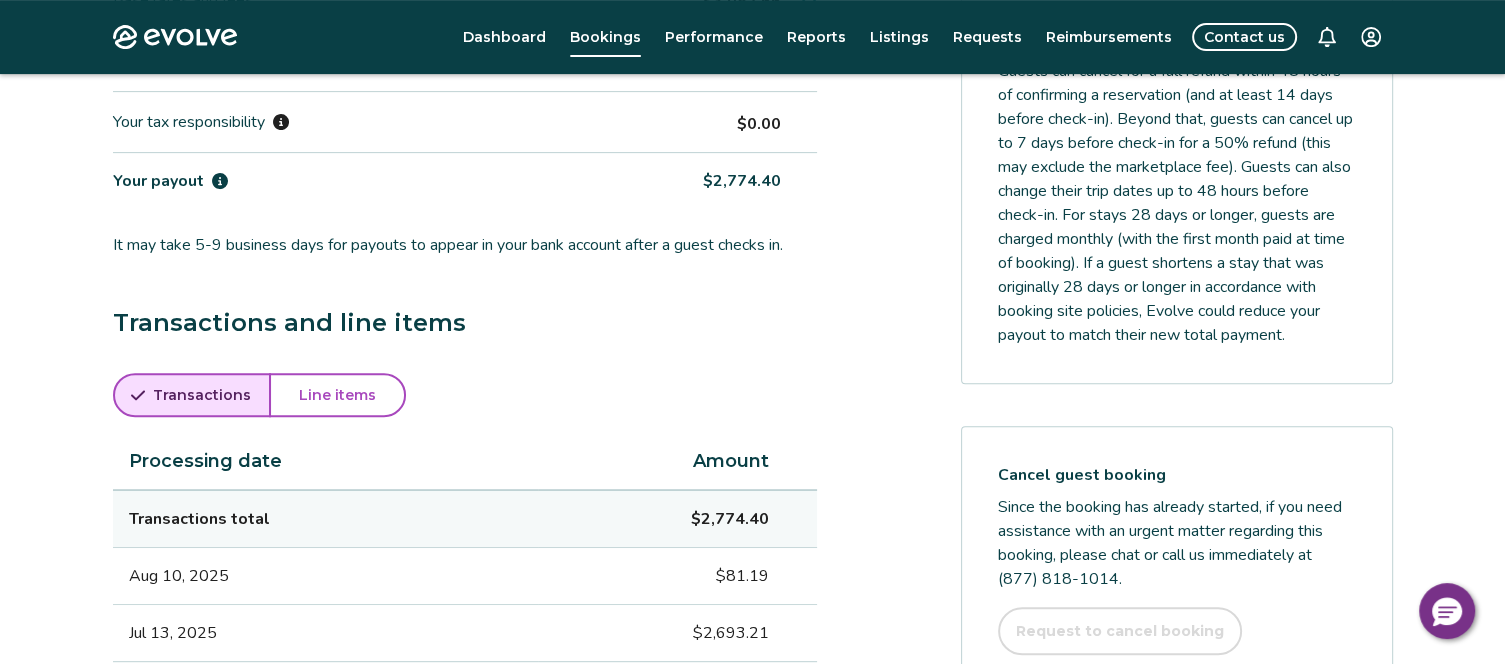 click on "Payout breakdown Your payout is $2,774.40 Base rates and fees $3,082.66 Evolve management fee -$308.27 Your tax responsibility $0.00 Your payout $2,774.40 It may take 5-9 business days for payouts to appear in your bank account after a guest checks in. Transactions and line items Transactions Line items Processing date Amount Transactions total $2,774.40 Aug 10, 2025 $81.19 Jul 13, 2025 $2,693.21 Submit a request Report an incident Requests and reimbursements Cancellation policy Cancel guest booking Since the booking has already started, if you need assistance with an urgent matter regarding this booking, please chat or call us immediately at   (877) 818-1014 . Request to cancel booking" at bounding box center [753, 307] 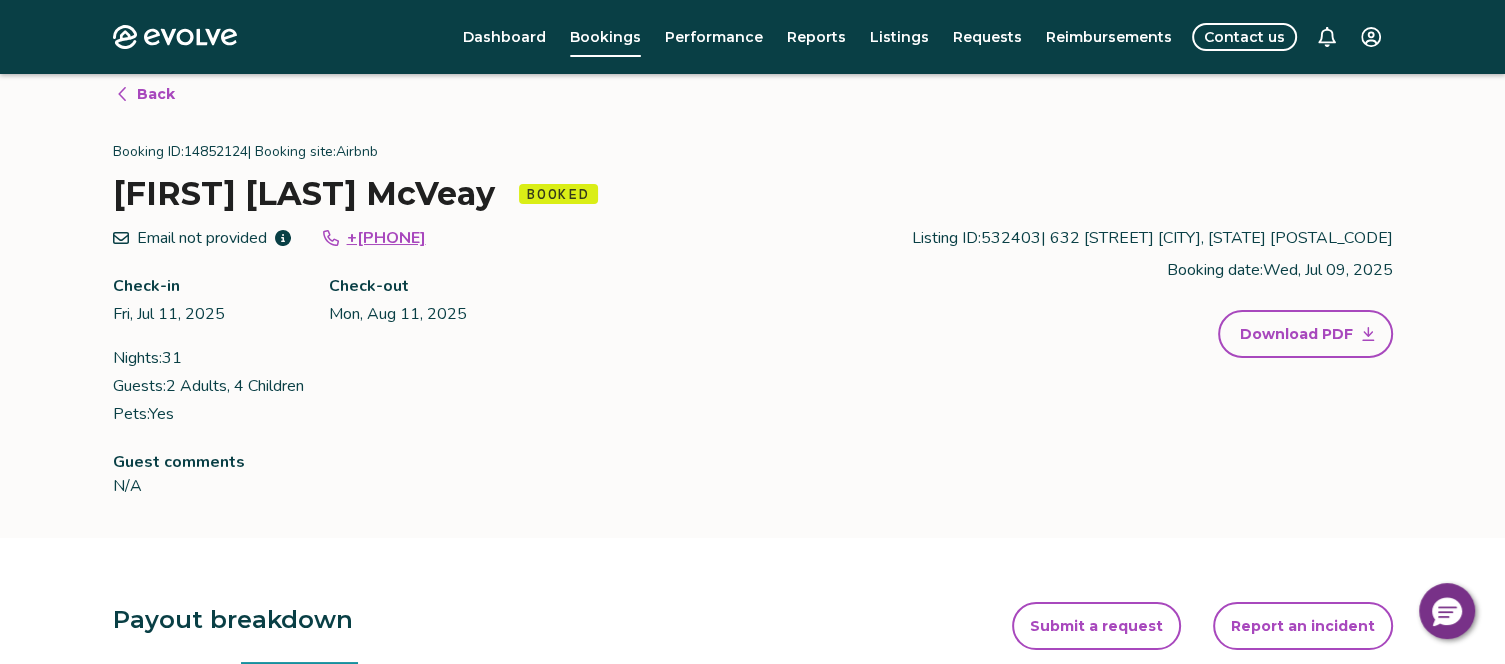 scroll, scrollTop: 0, scrollLeft: 0, axis: both 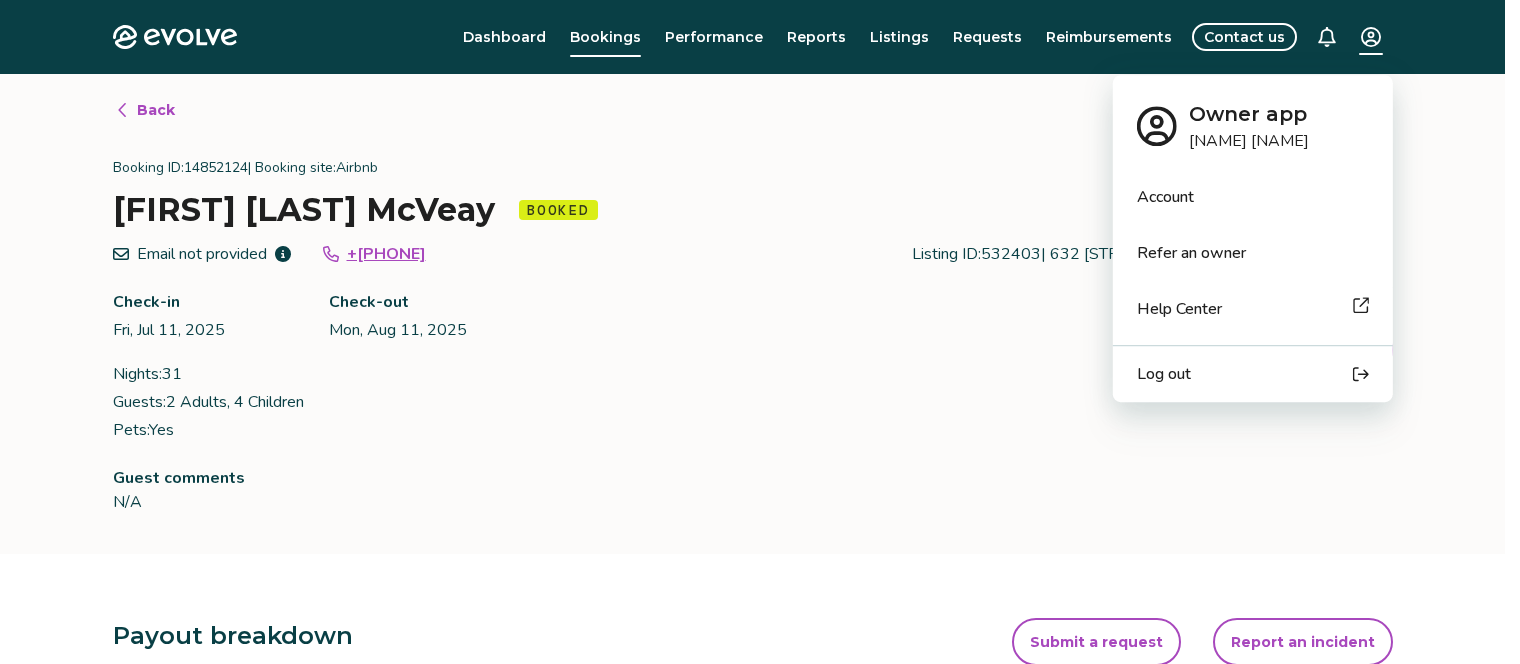 click on "Booking ID:  14852124  | Booking site:  Airbnb ⁨[FIRST] [LAST]⁩ McVeay Booked Email not provided +[PHONE] Check-in Fri, Jul 11, 2025 Check-out Mon, Aug 11, 2025 Nights:  31 Guests:  2 Adults, 4 Children Pets:  Yes Listing ID:  532403  |   632 [STREET] [CITY], [STATE] [POSTAL_CODE] Booking date:  Wed, Jul 09, 2025 Download PDF Guest comments N/A Payout breakdown Your payout is $2,774.40 Base rates and fees $3,082.66 Evolve management fee -$308.27 Your tax responsibility $0.00 Your payout $2,774.40 It may take 5-9 business days for payouts to appear in your bank account after a guest checks in. Transactions and line items Transactions Line items Processing date Amount Transactions total $2,774.40 Aug 10, 2025 $81.19 Jul 13, 2025 $2,693.21 Submit a request Report an incident Requests and reimbursements Cancellation policy Cancel guest booking   (877) 818-1014 . Request to cancel booking © 2013-Present Evolve Vacation Rental Network |" at bounding box center [760, 812] 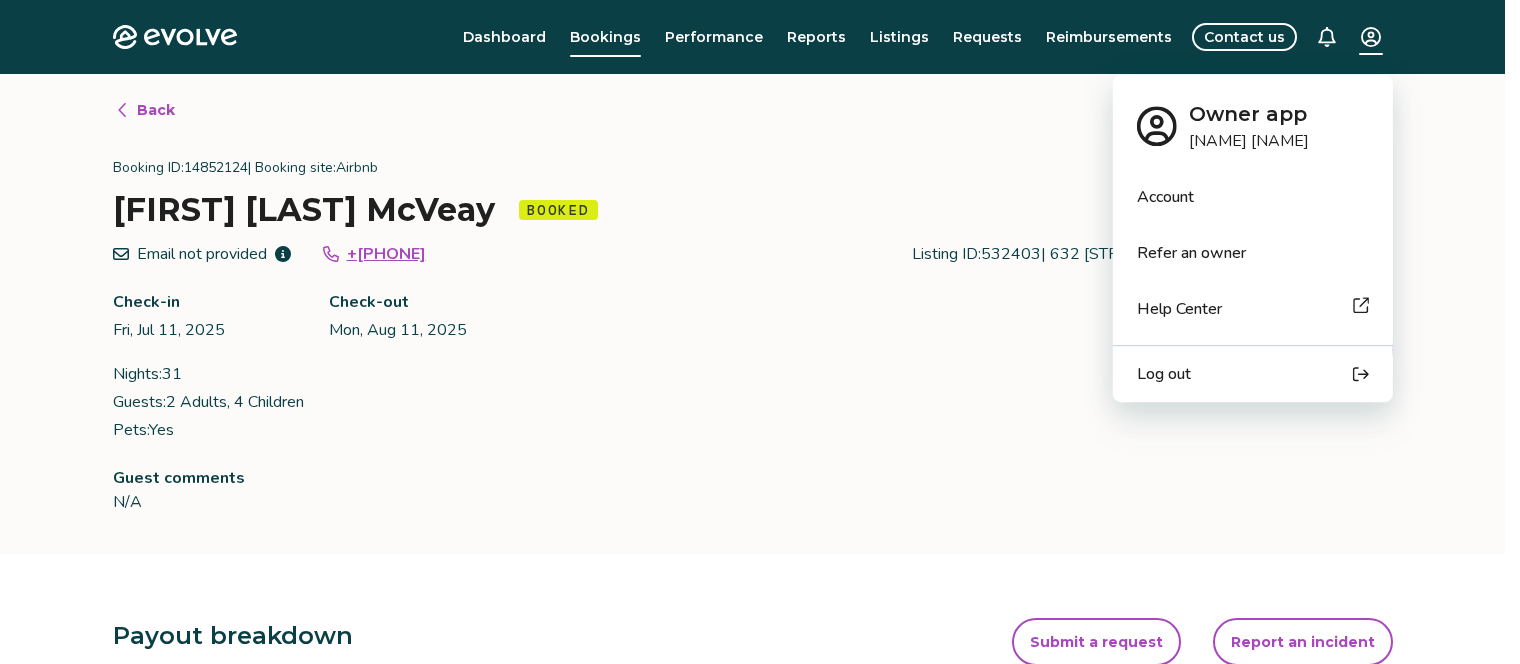 click on "Refer an owner" at bounding box center (1253, 253) 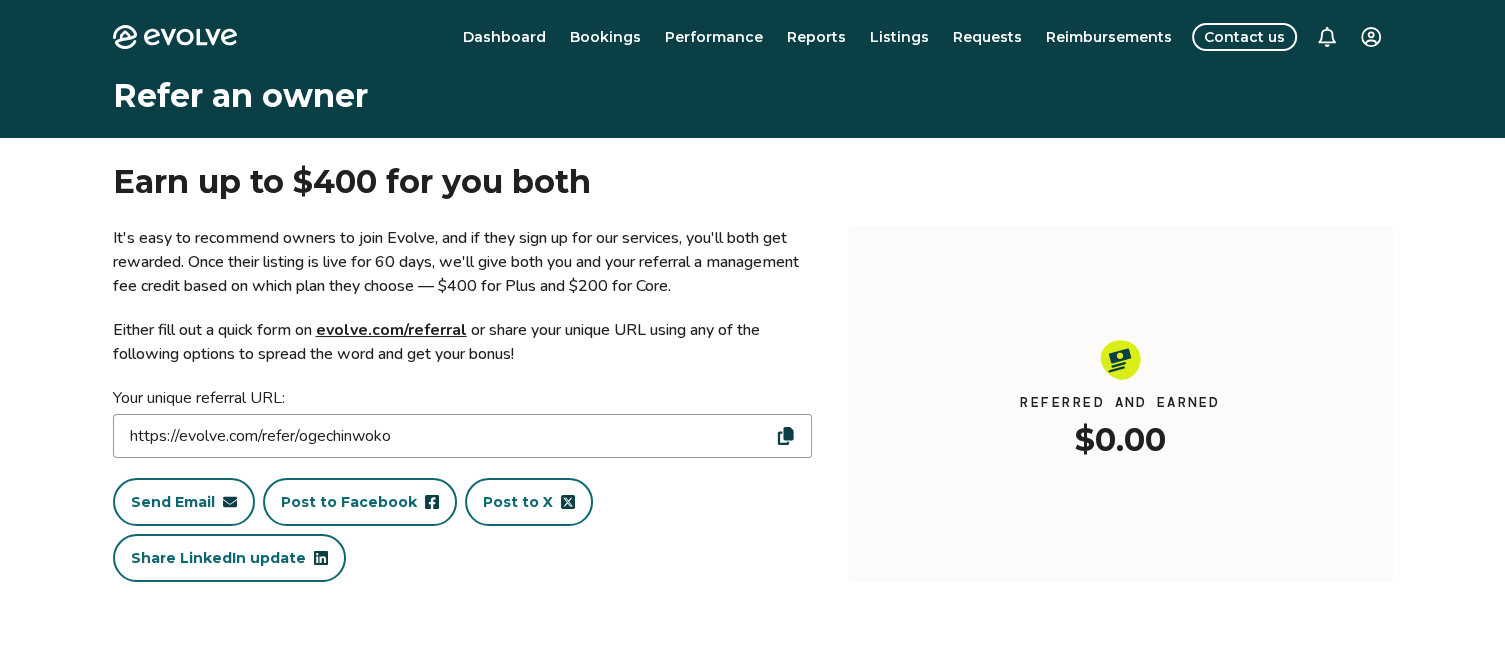 click on "Contact us" at bounding box center [1244, 37] 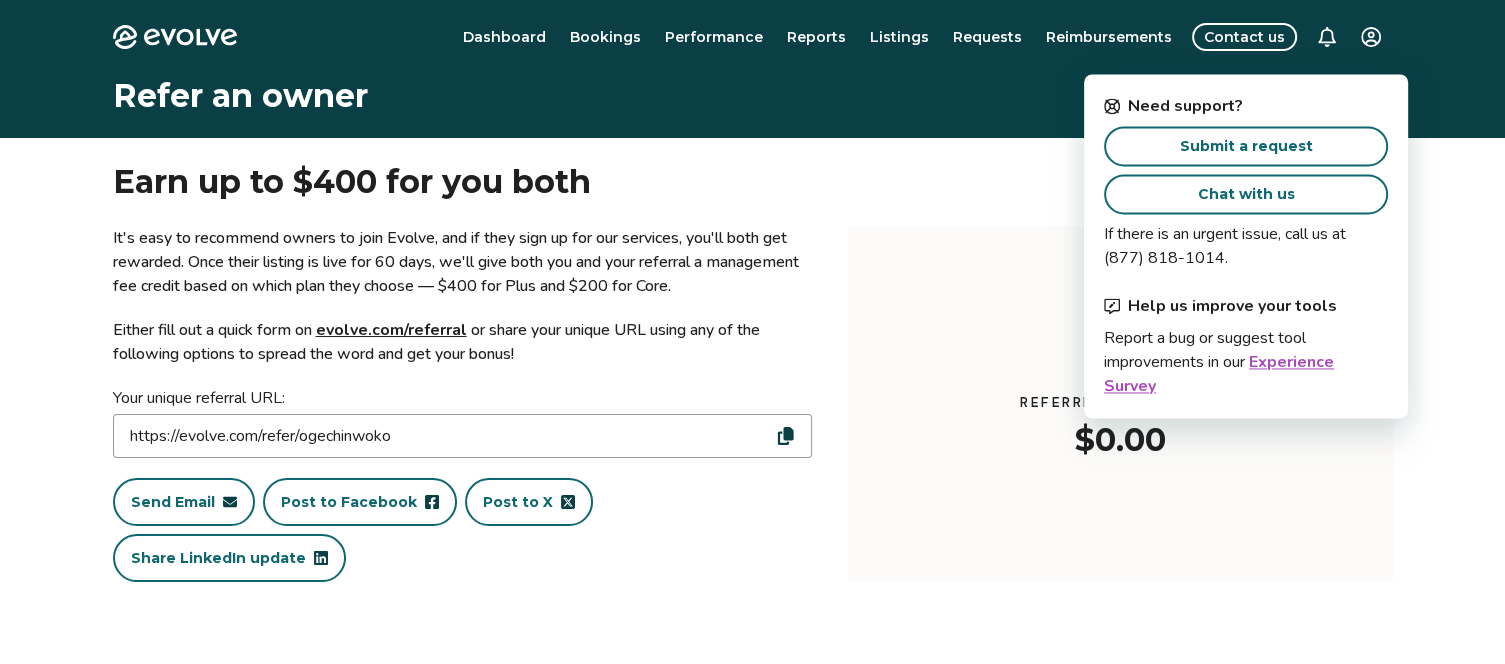 click on "Referred and earned $0.00" at bounding box center (1120, 404) 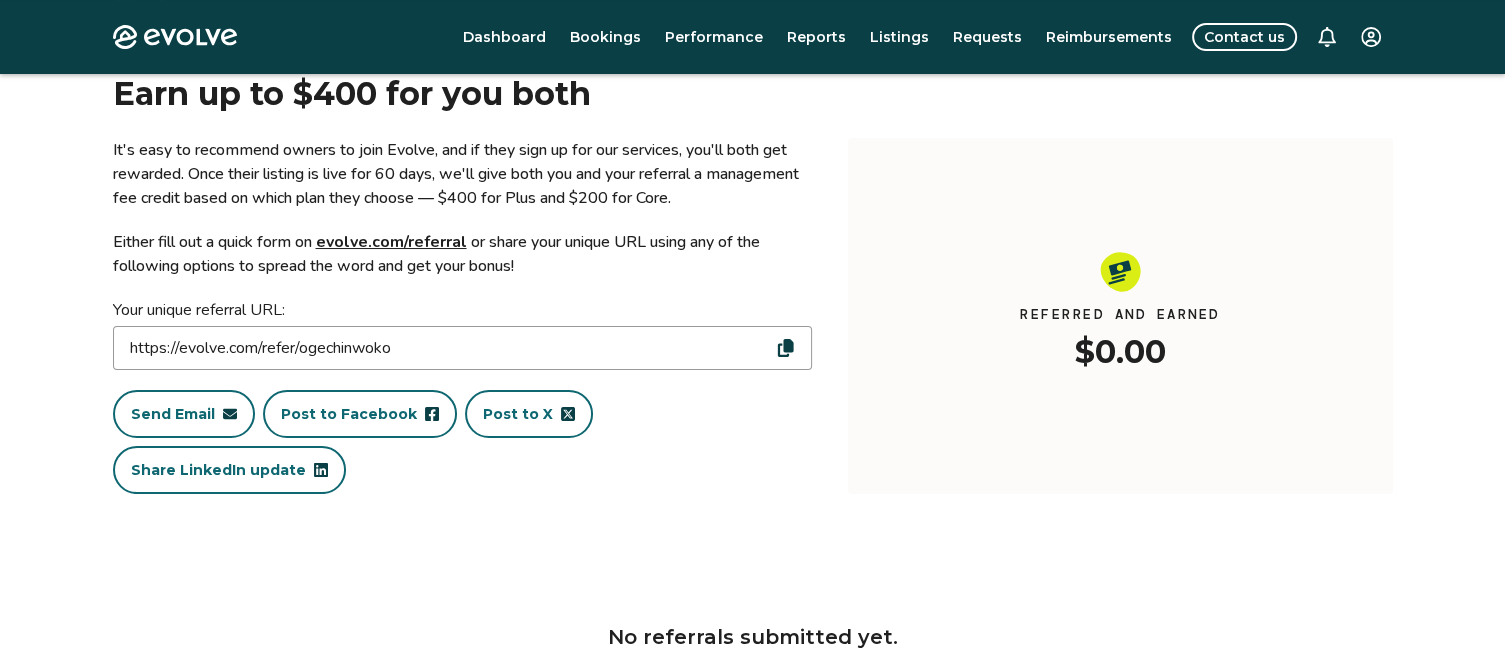 scroll, scrollTop: 0, scrollLeft: 0, axis: both 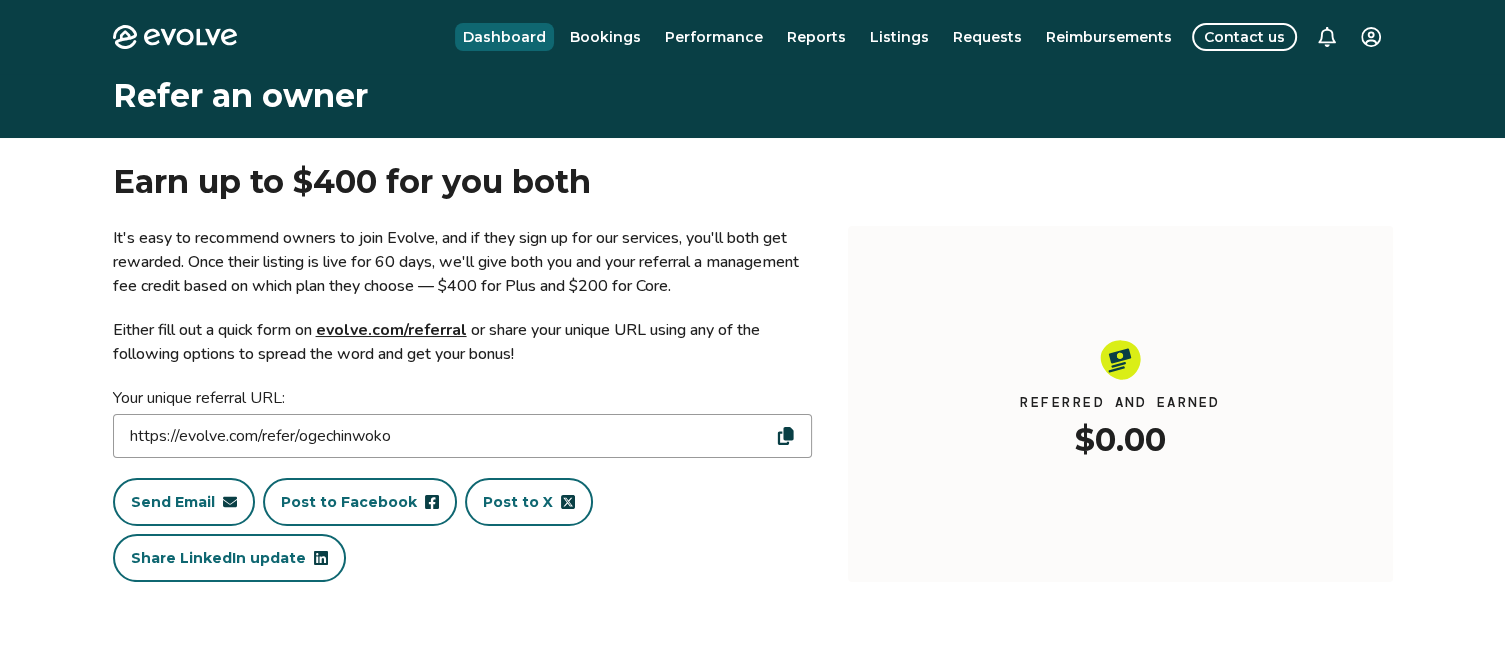 click on "Dashboard" at bounding box center (504, 37) 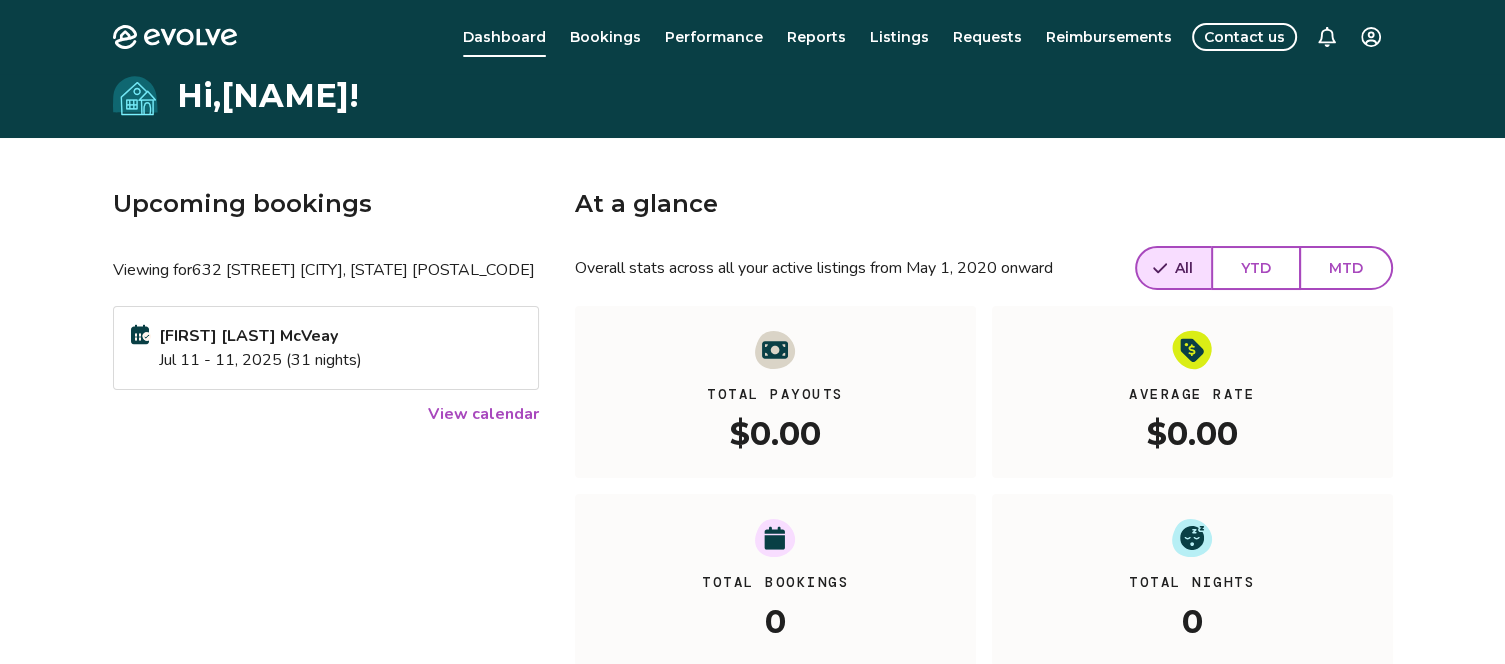 click on "Jul 11 - 11, 2025 (31 nights)" at bounding box center (260, 360) 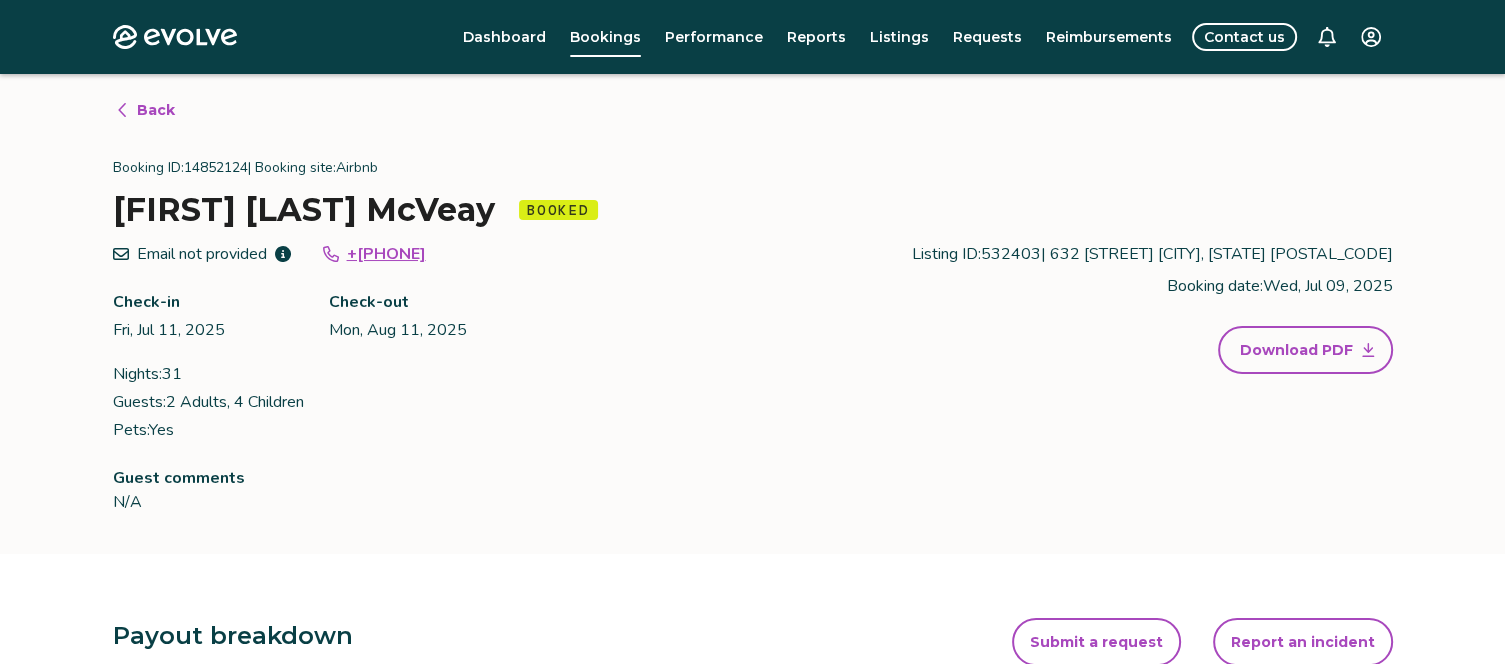 scroll, scrollTop: 28, scrollLeft: 0, axis: vertical 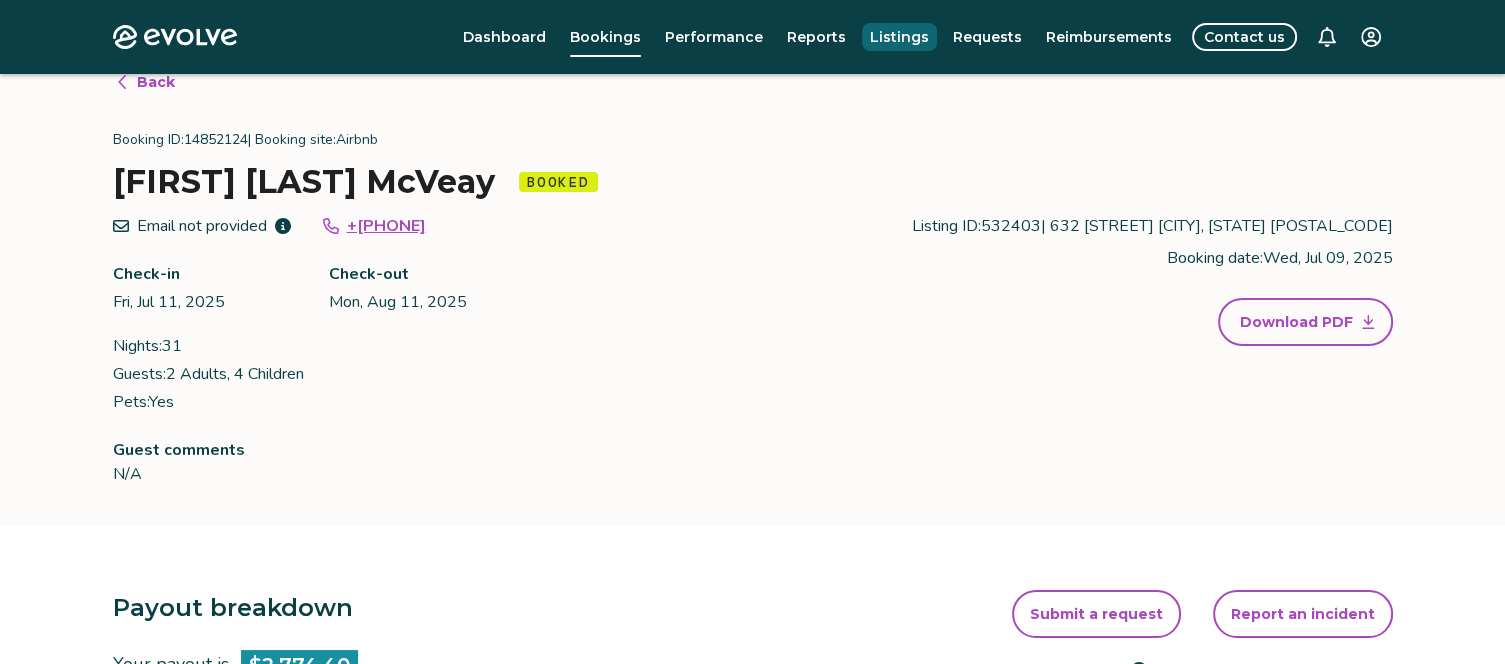 click on "Listings" at bounding box center (899, 37) 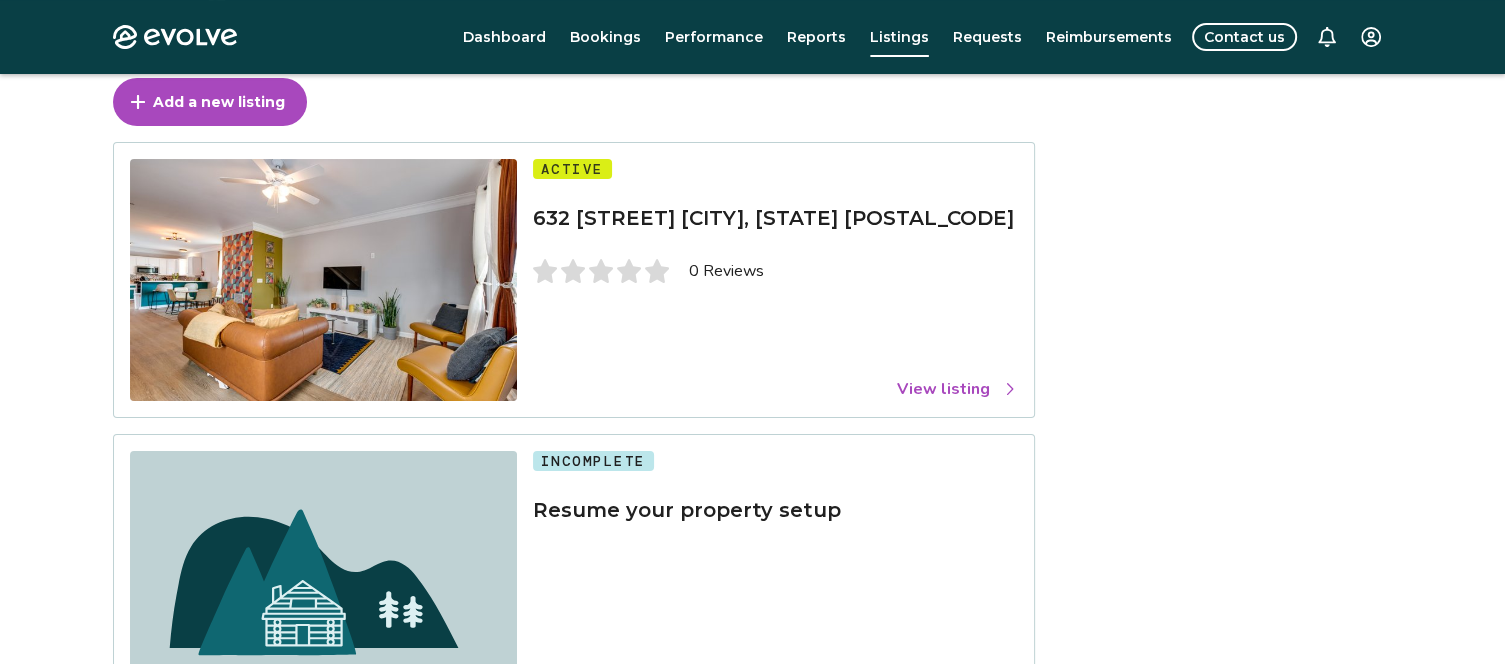 scroll, scrollTop: 107, scrollLeft: 0, axis: vertical 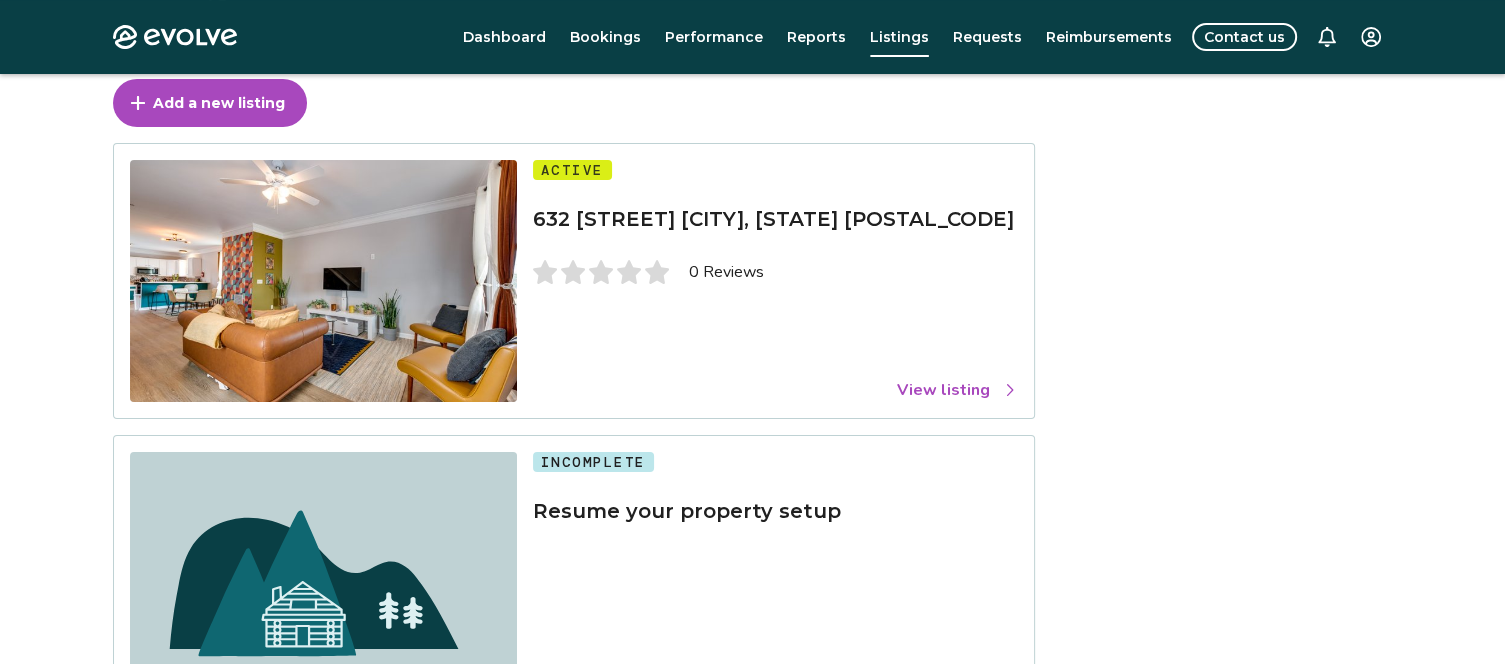 click on "View listing" at bounding box center [957, 390] 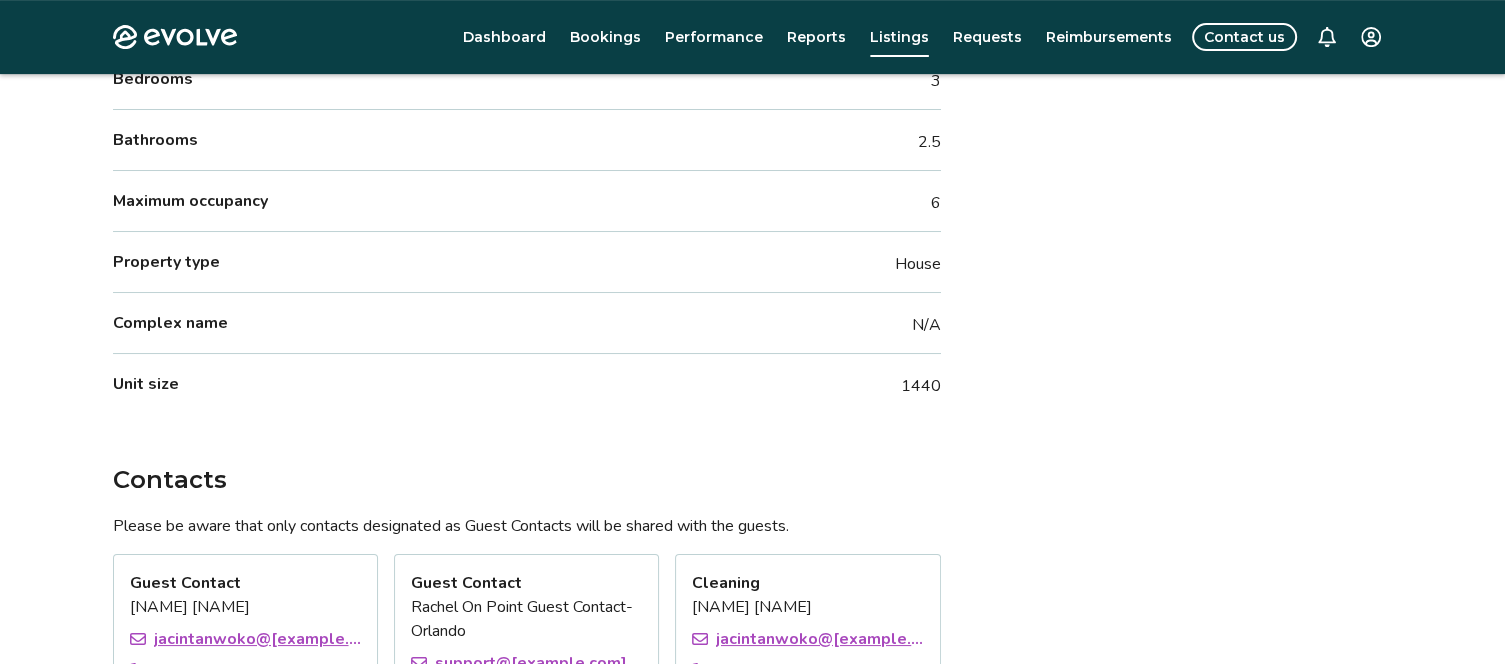 scroll, scrollTop: 816, scrollLeft: 0, axis: vertical 